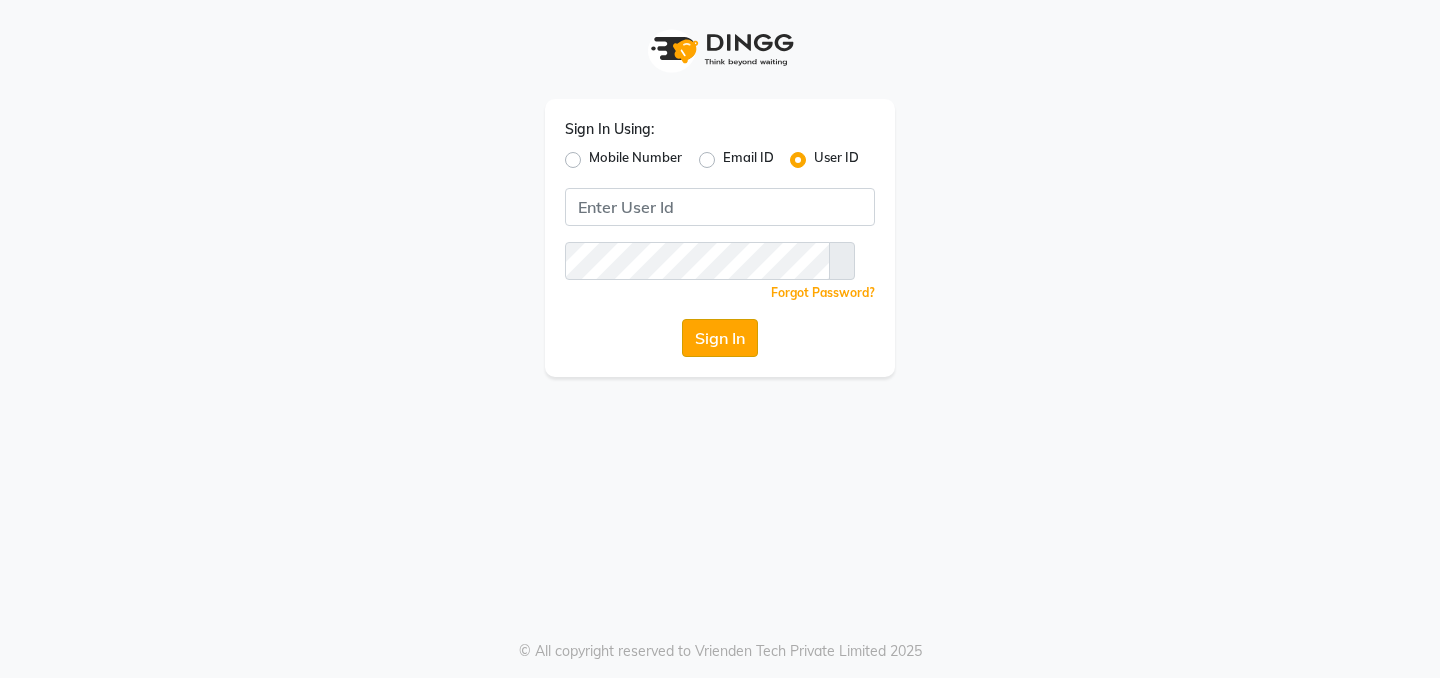 scroll, scrollTop: 0, scrollLeft: 0, axis: both 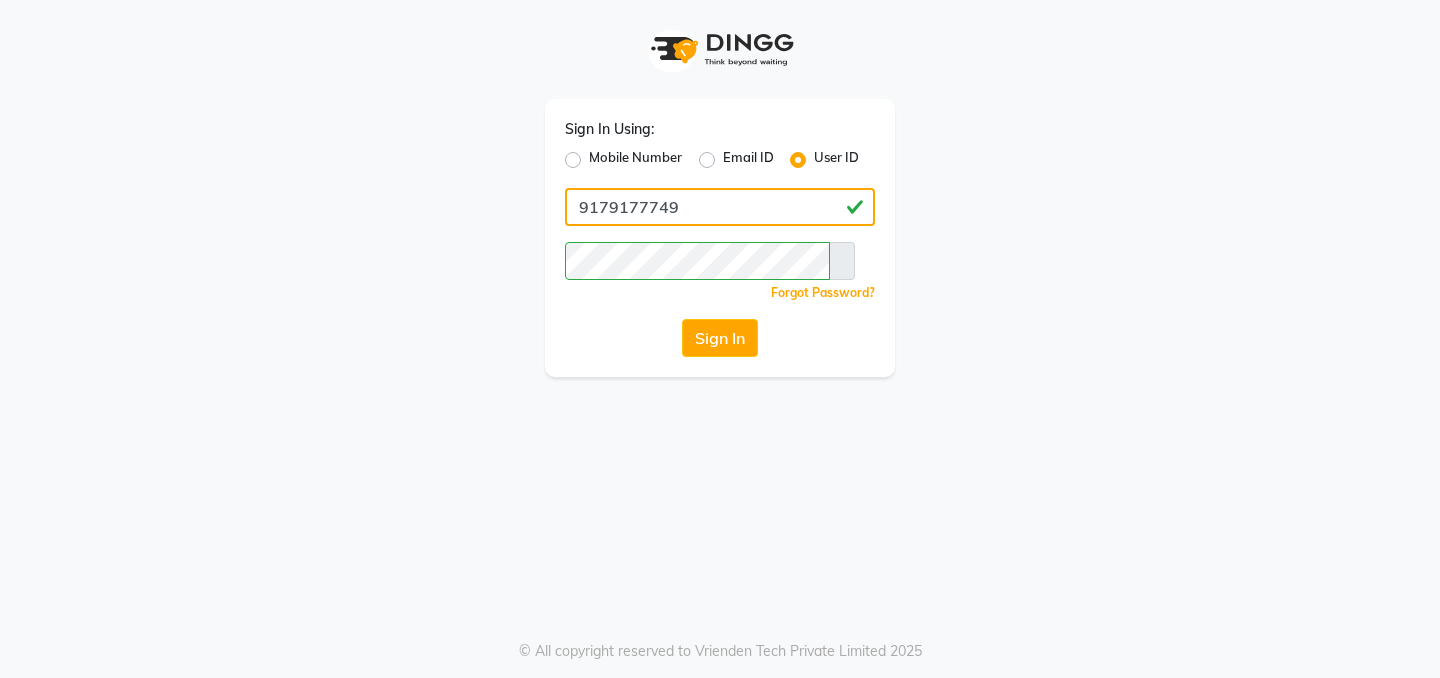 drag, startPoint x: 666, startPoint y: 203, endPoint x: 322, endPoint y: 151, distance: 347.90802 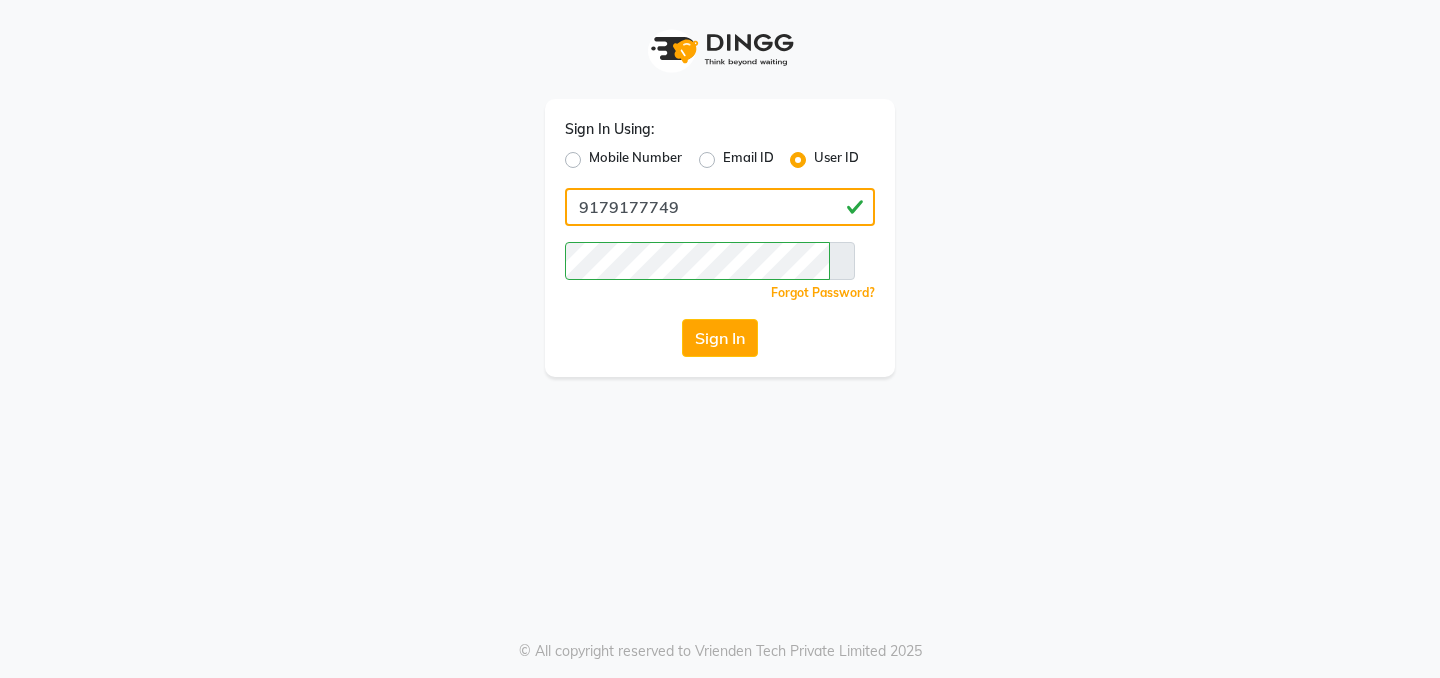 drag, startPoint x: 707, startPoint y: 205, endPoint x: 396, endPoint y: 110, distance: 325.1861 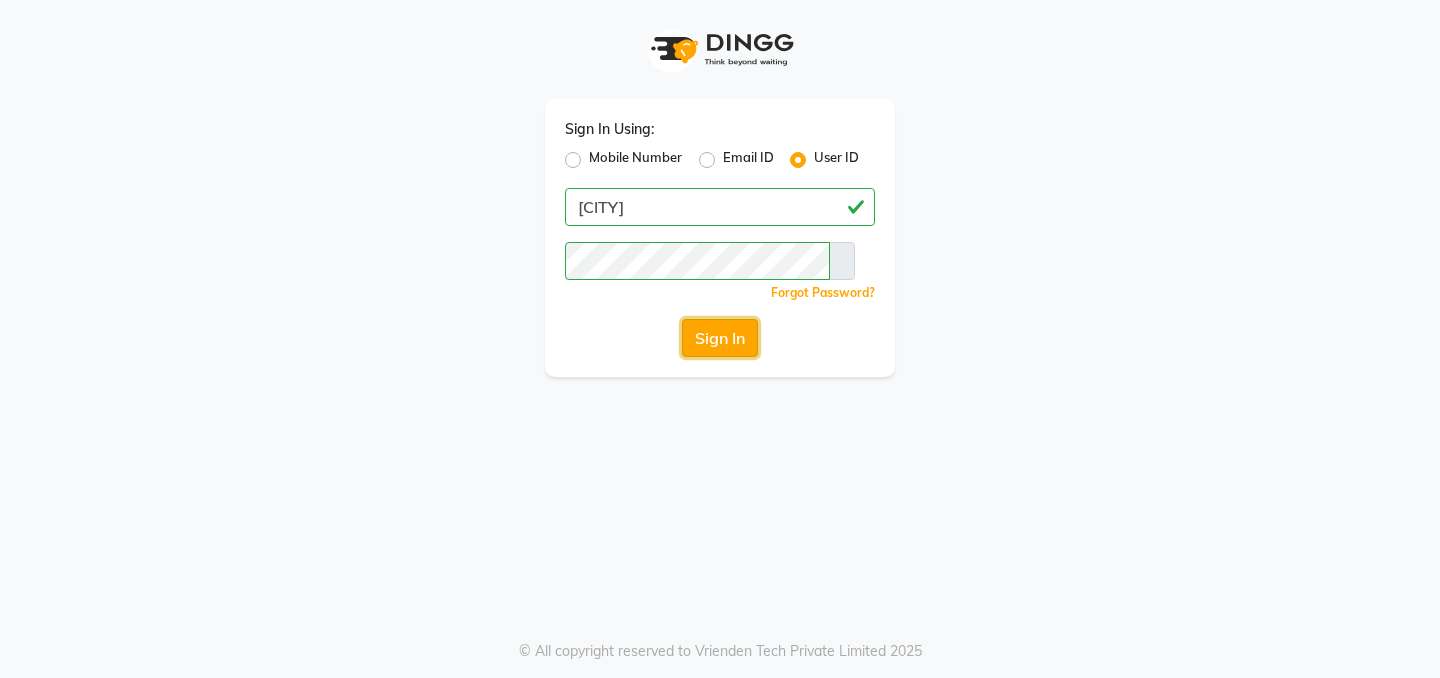 click on "Sign In" 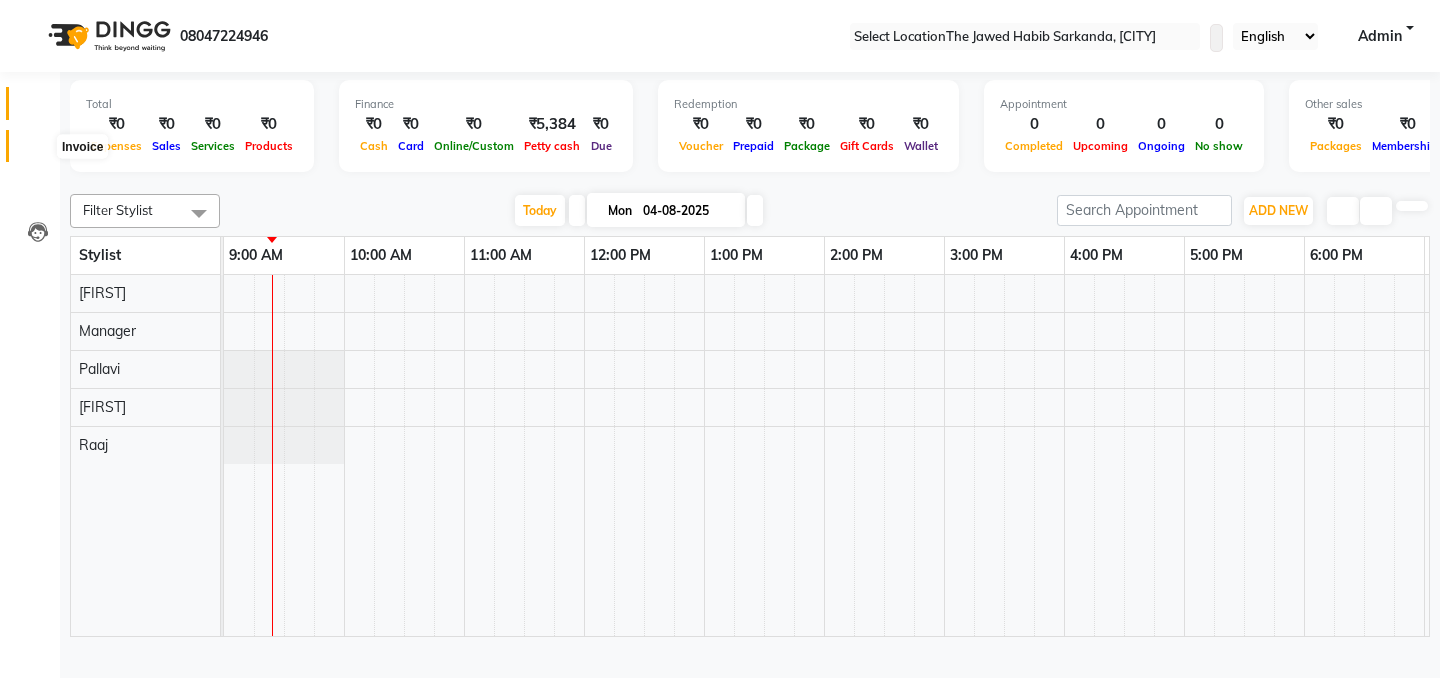 click 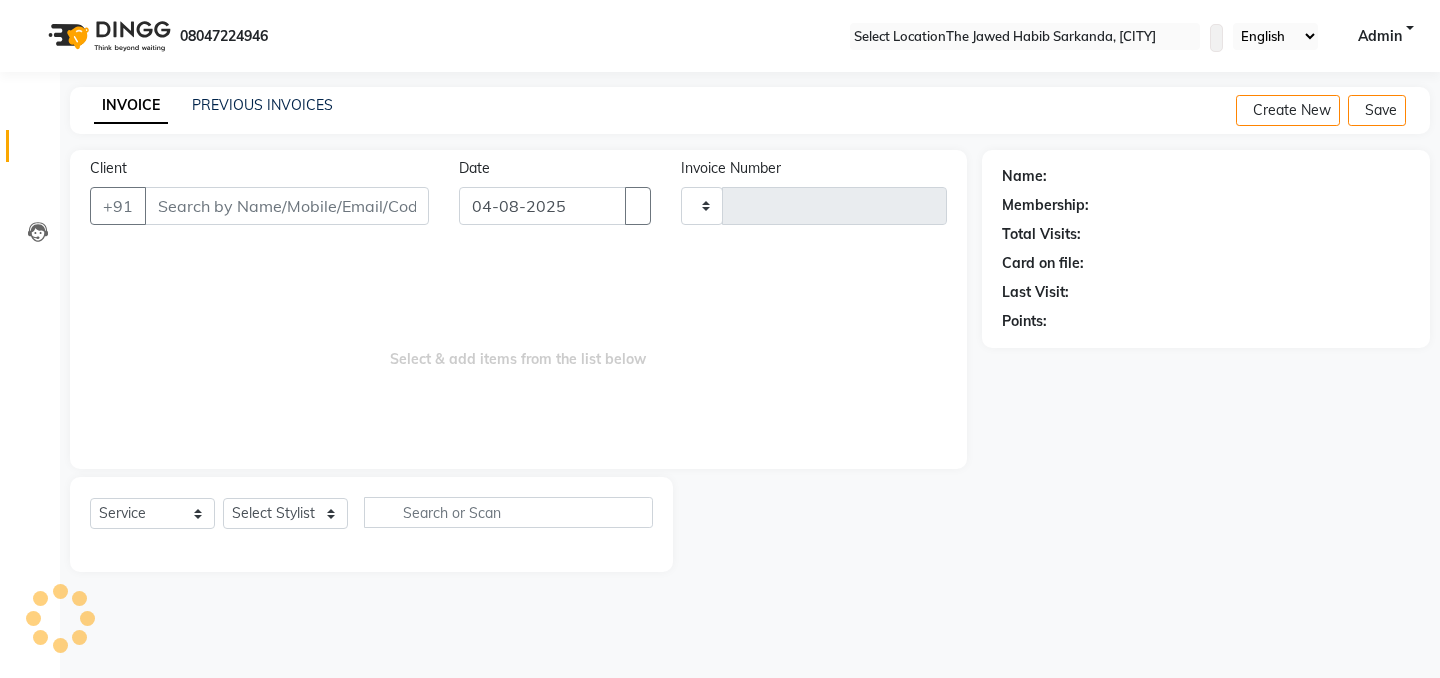 type on "0753" 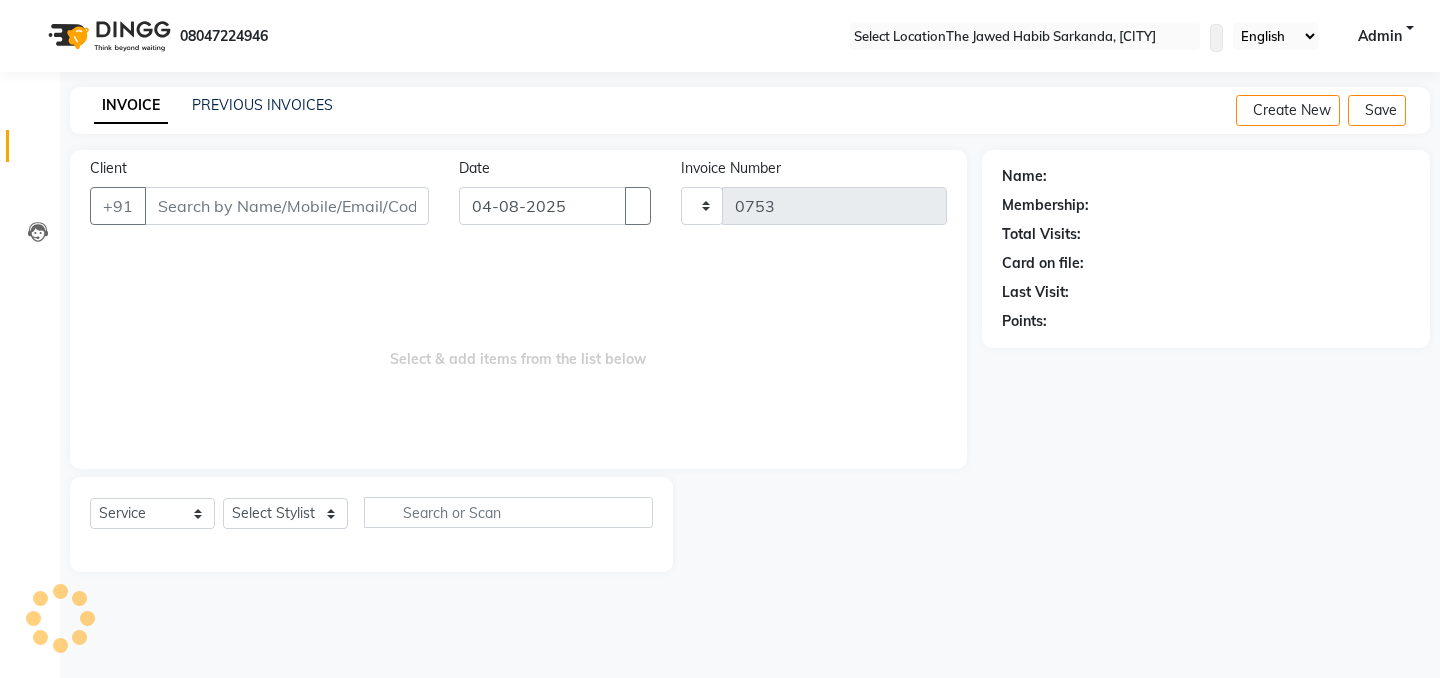 select on "6473" 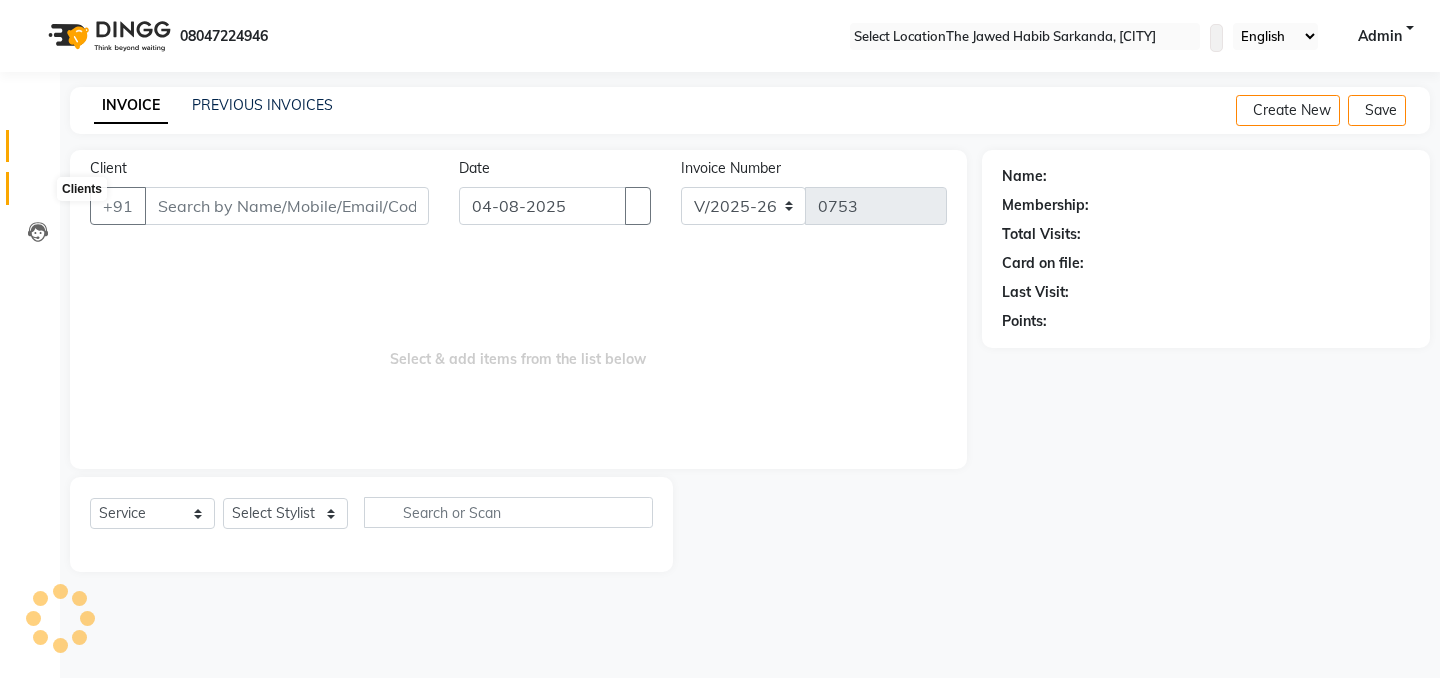 click 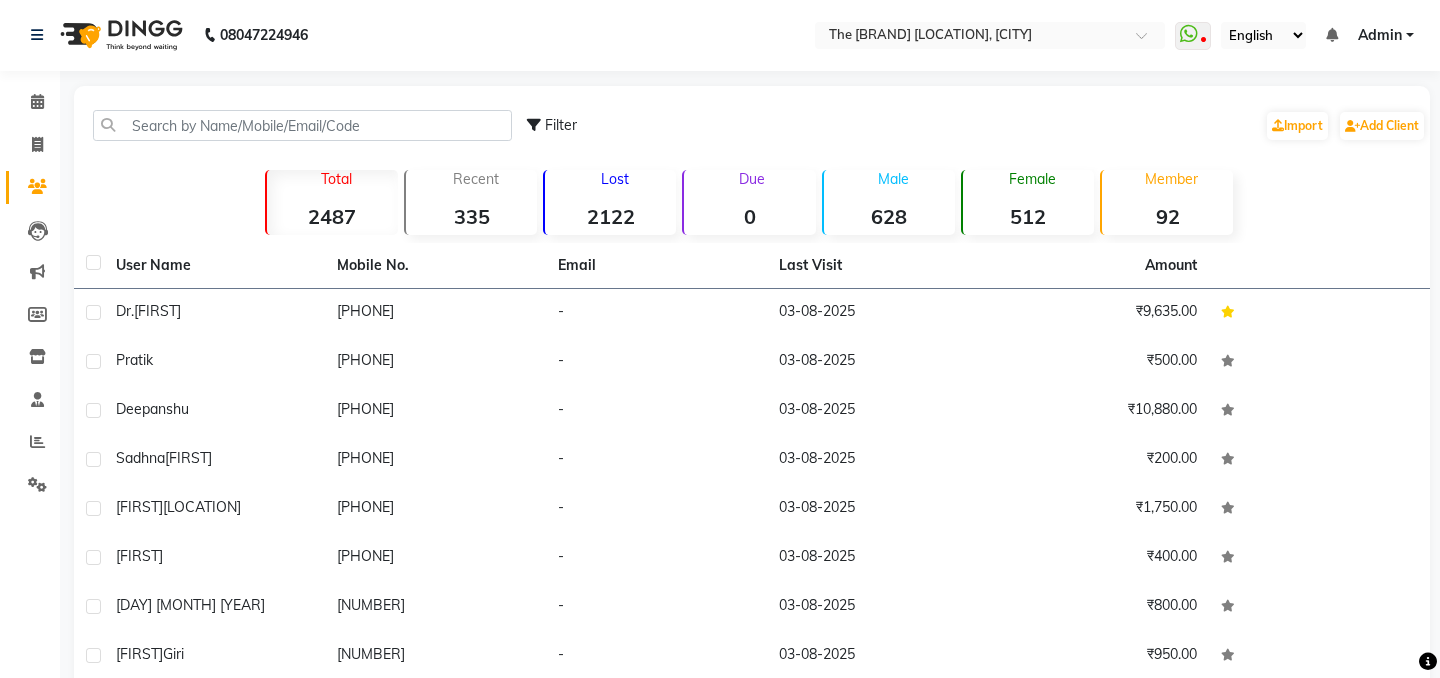 scroll, scrollTop: 59, scrollLeft: 0, axis: vertical 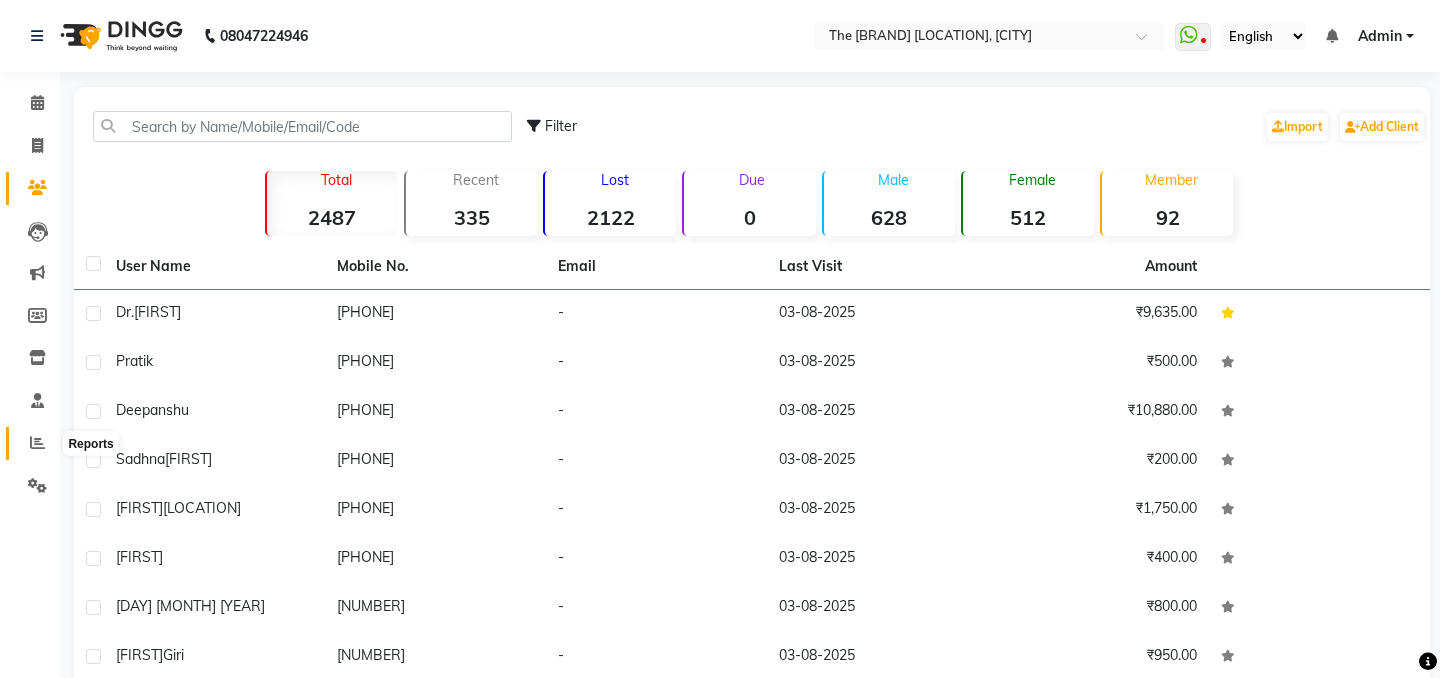 click 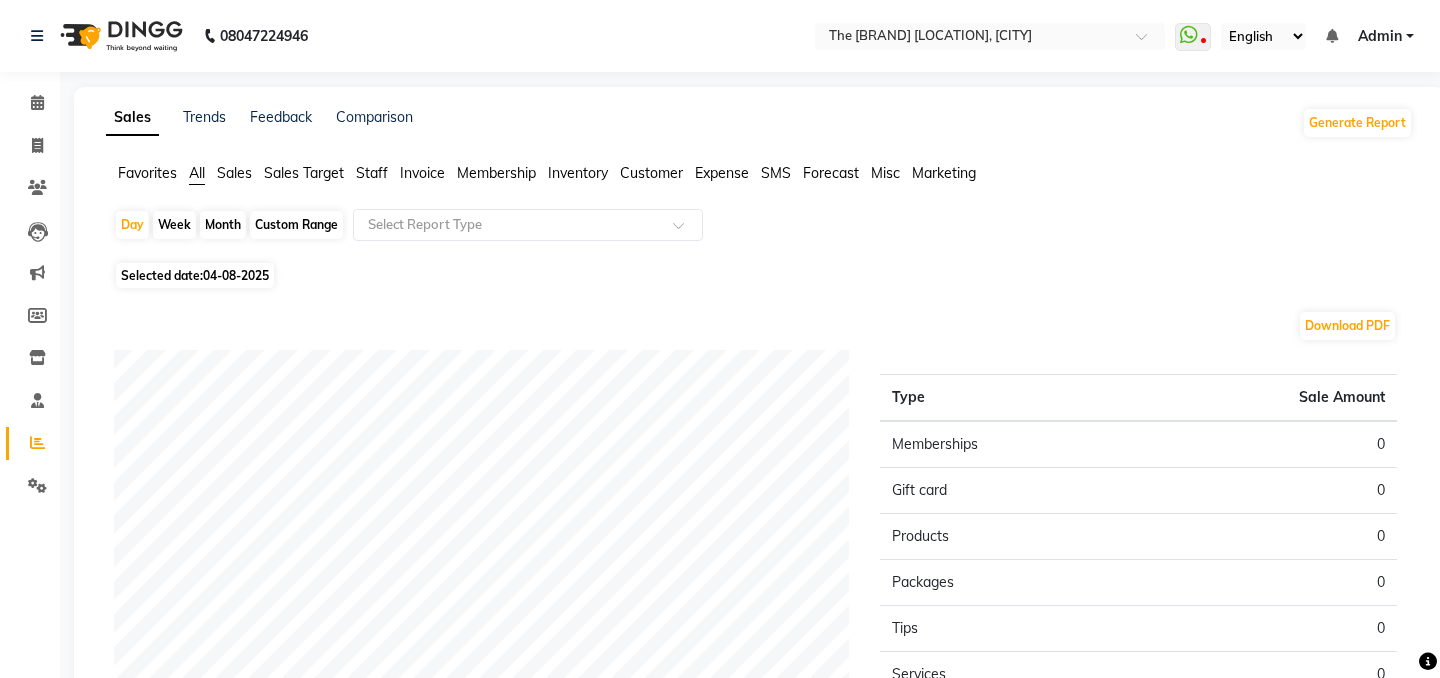 click on "Sales" 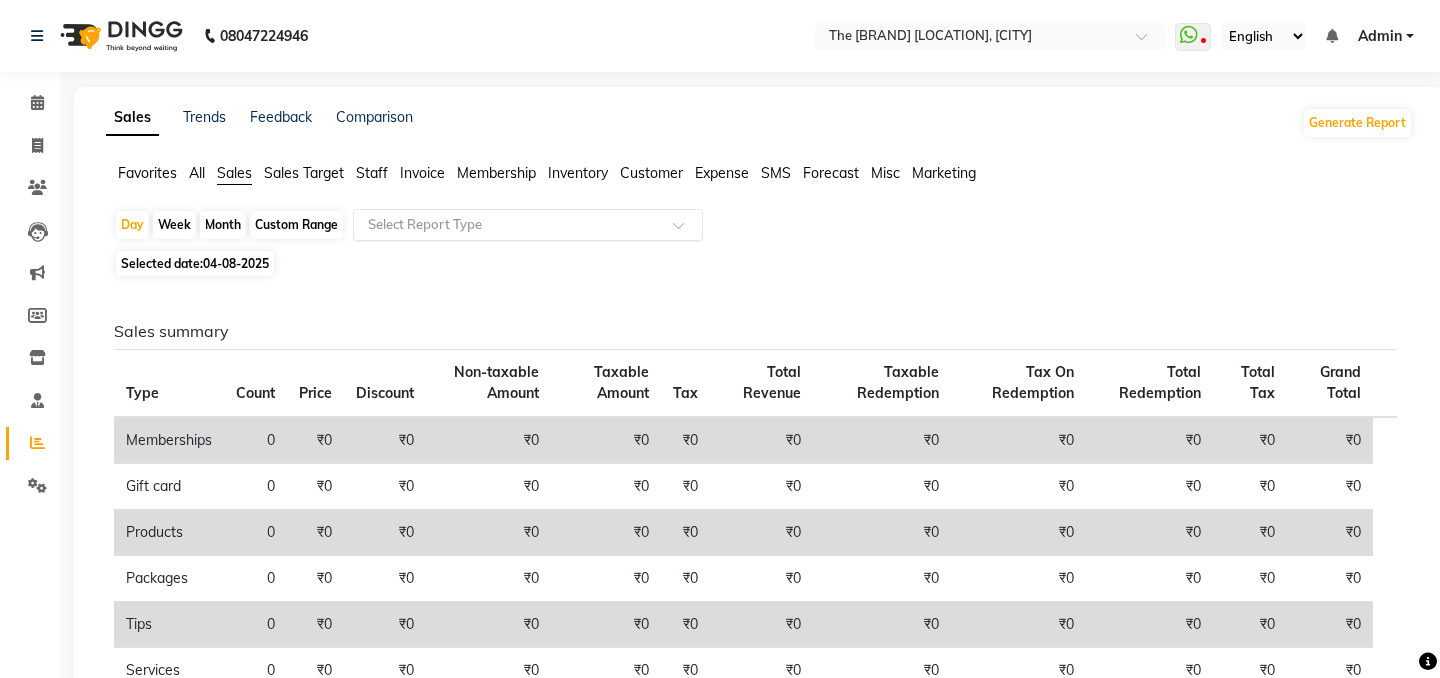click 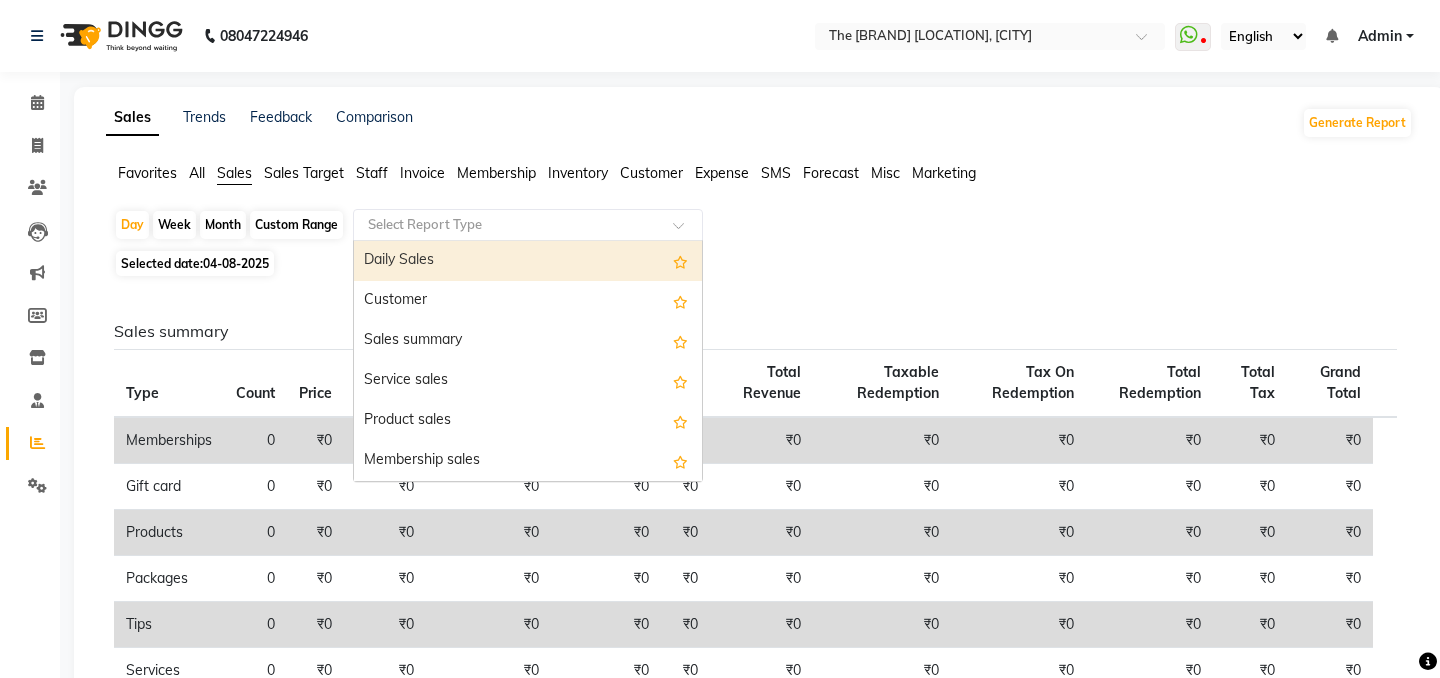 click on "Daily Sales" at bounding box center [528, 261] 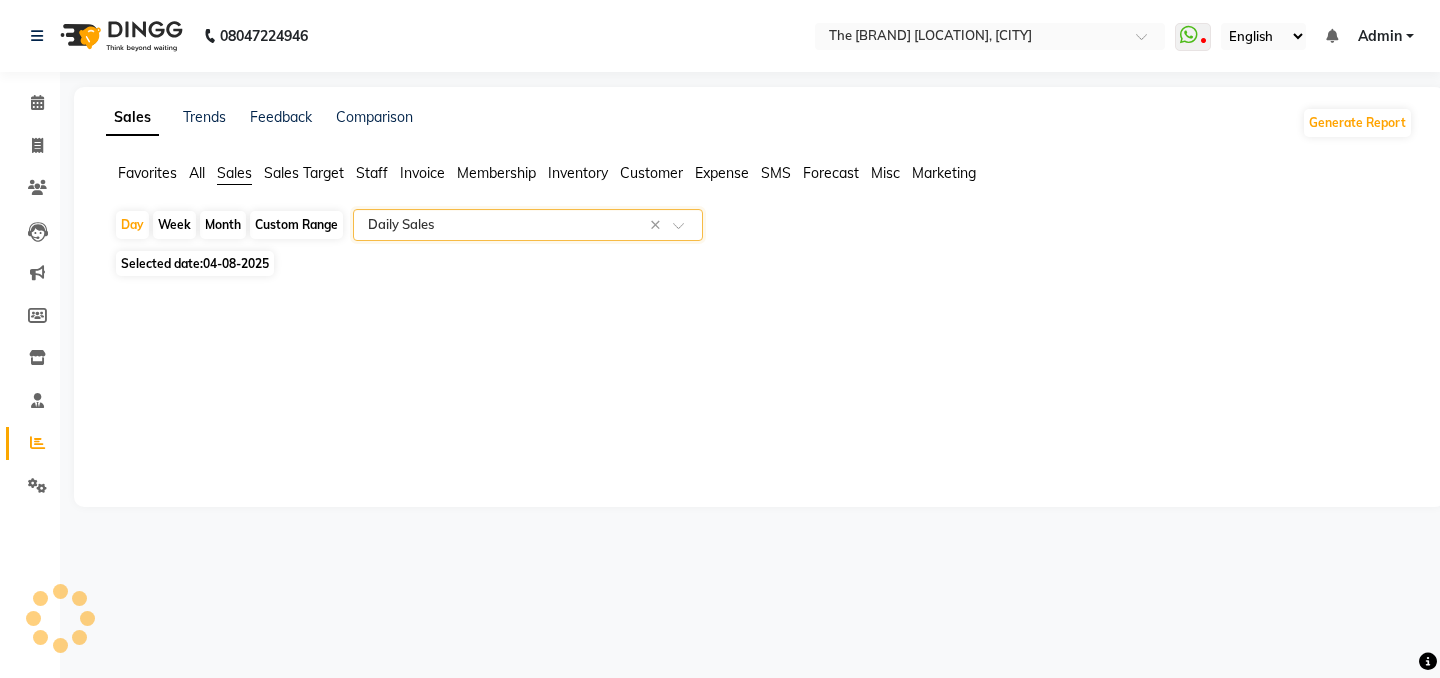select on "full_report" 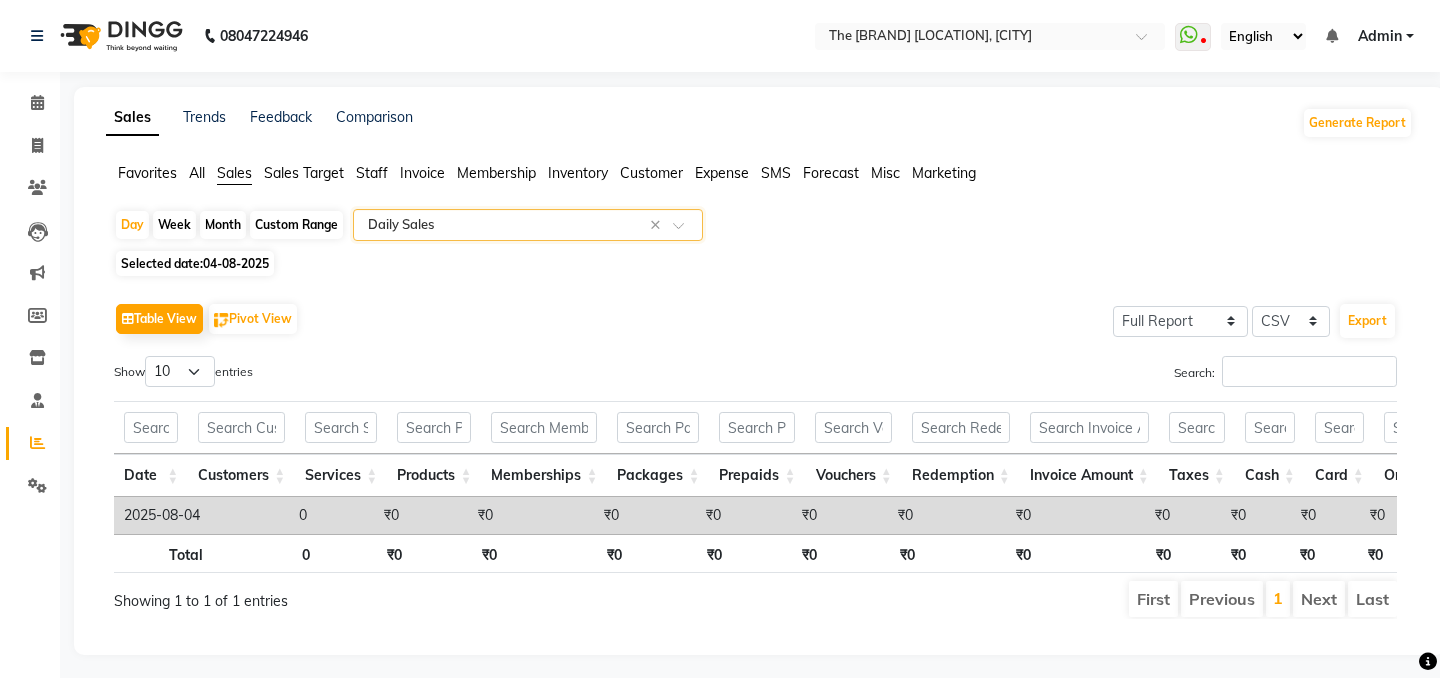 click on "Month" 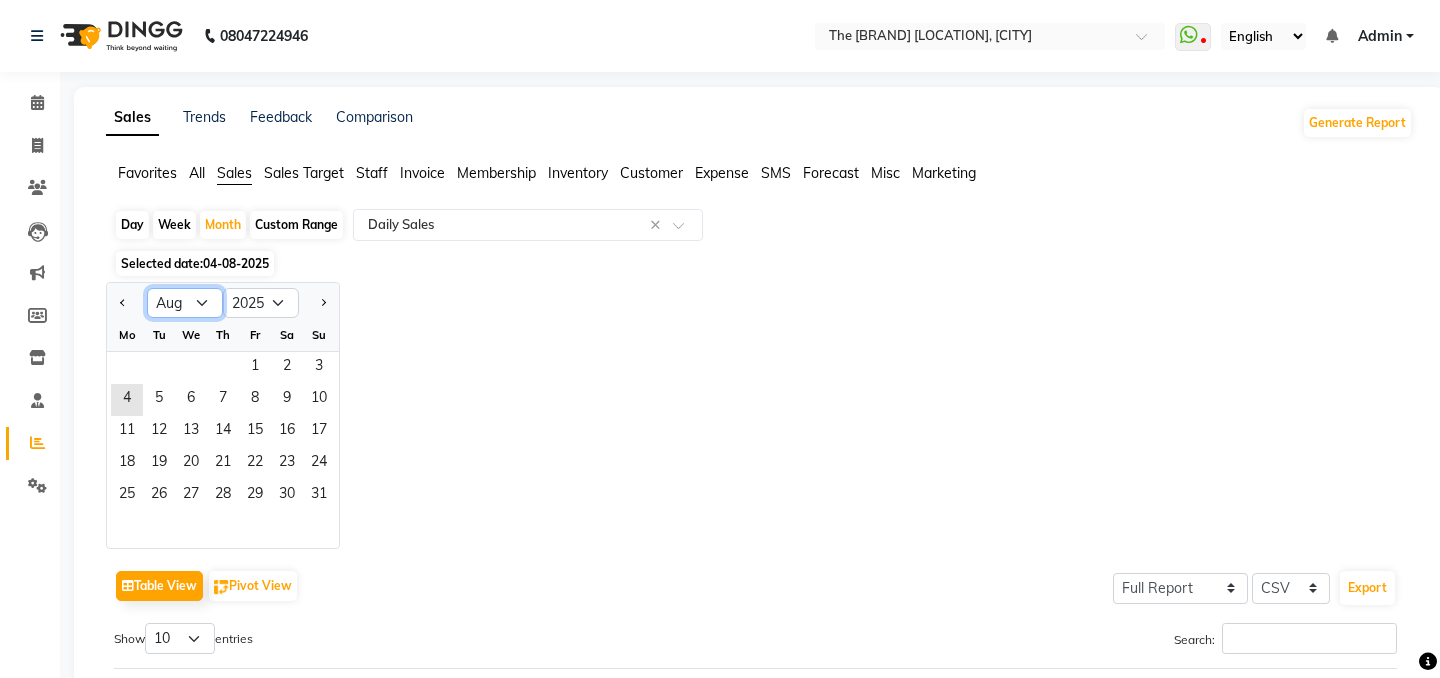 click on "Jan Feb Mar Apr May Jun Jul Aug Sep Oct Nov Dec" 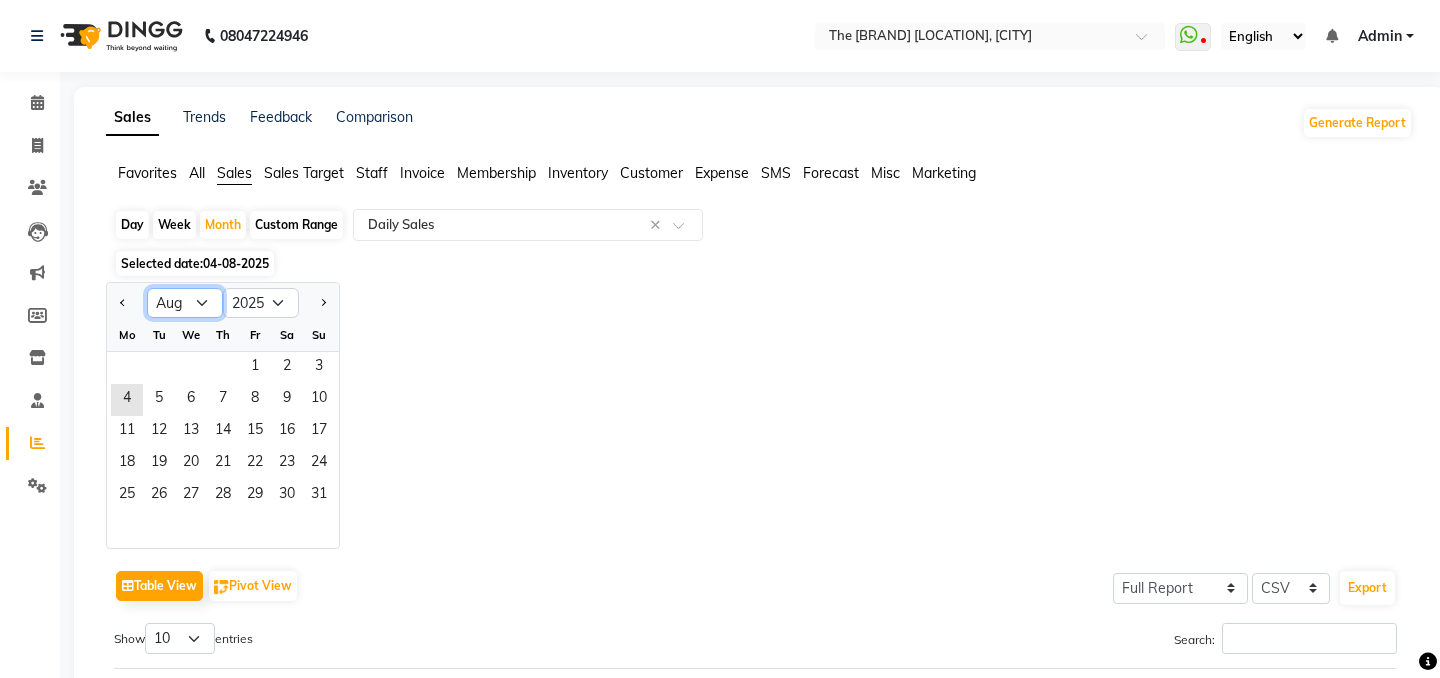 select on "7" 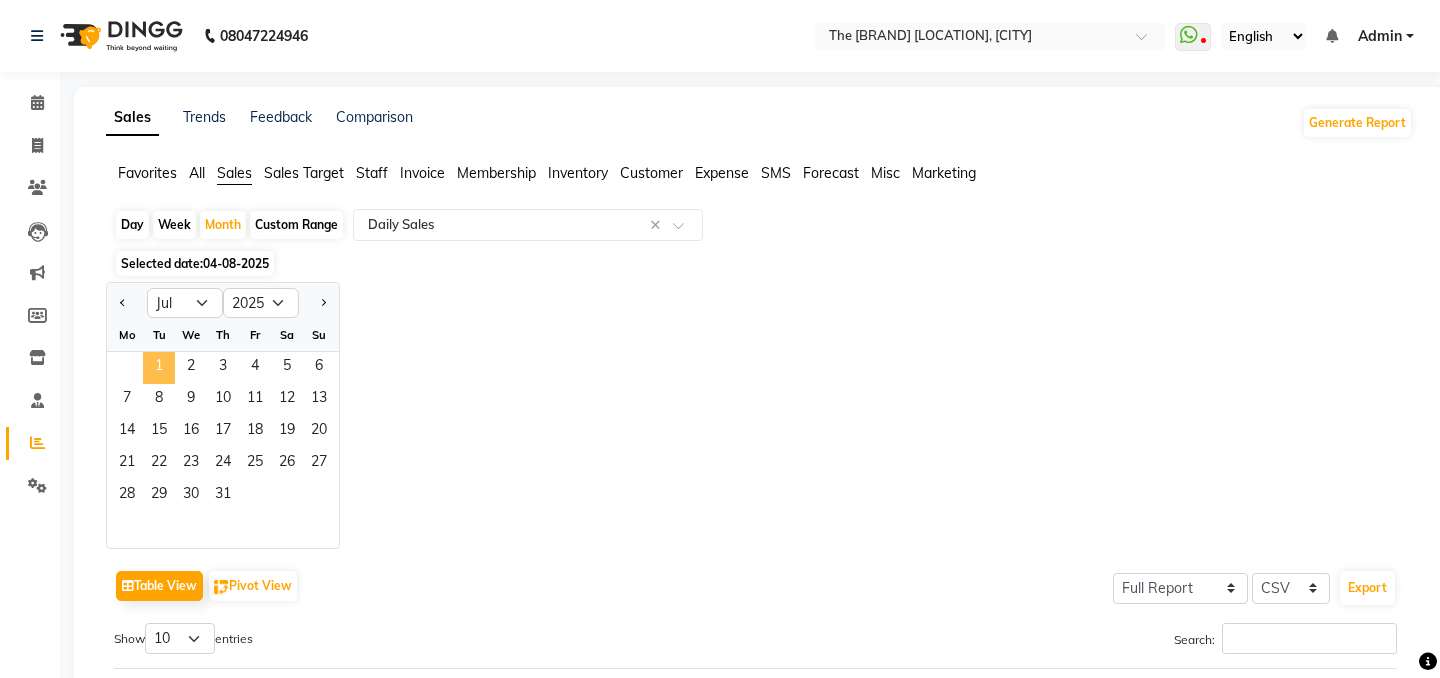 click on "1" 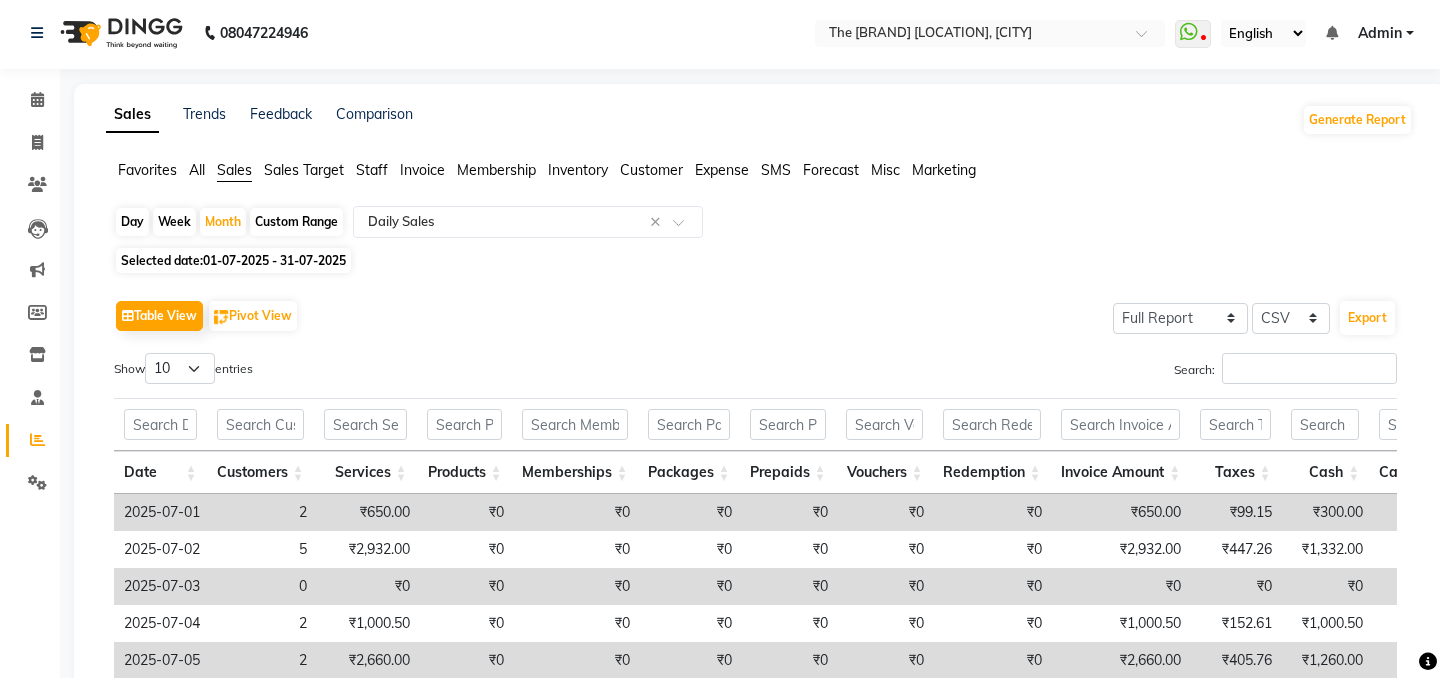 scroll, scrollTop: 6, scrollLeft: 0, axis: vertical 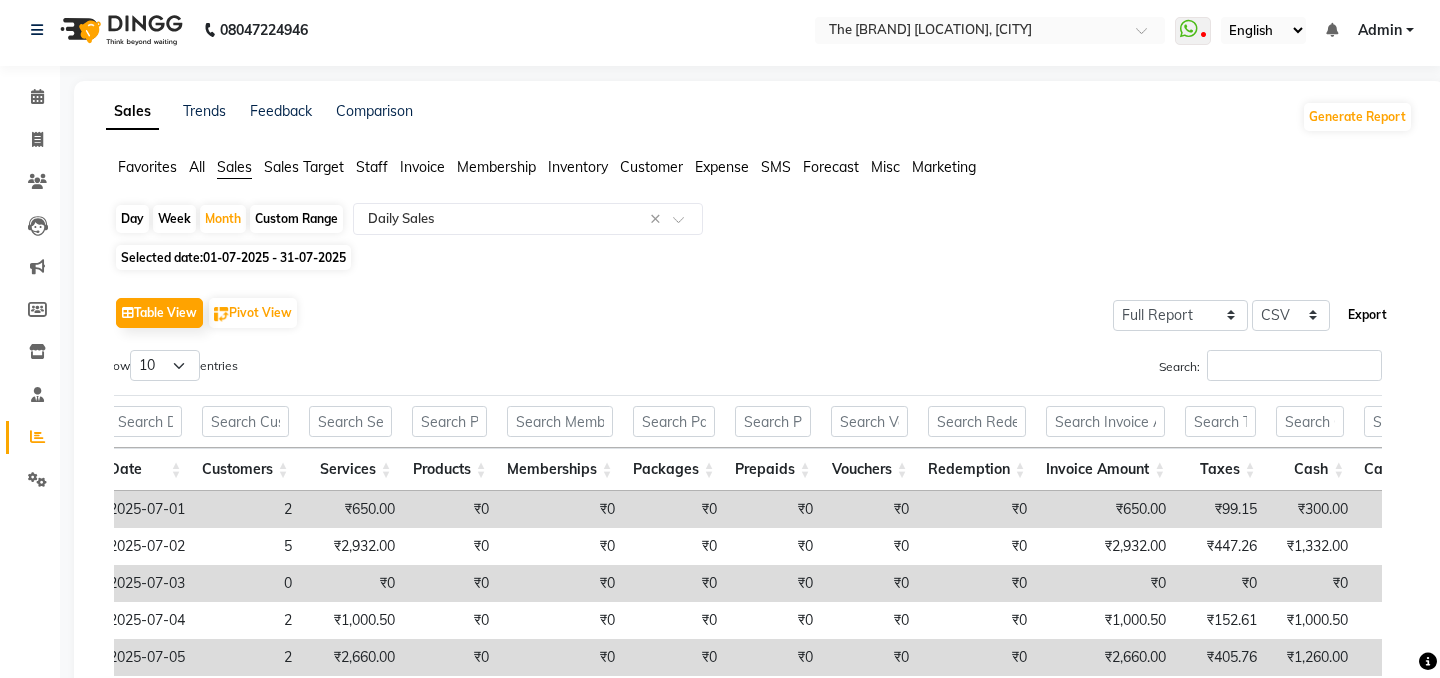 click on "Export" 